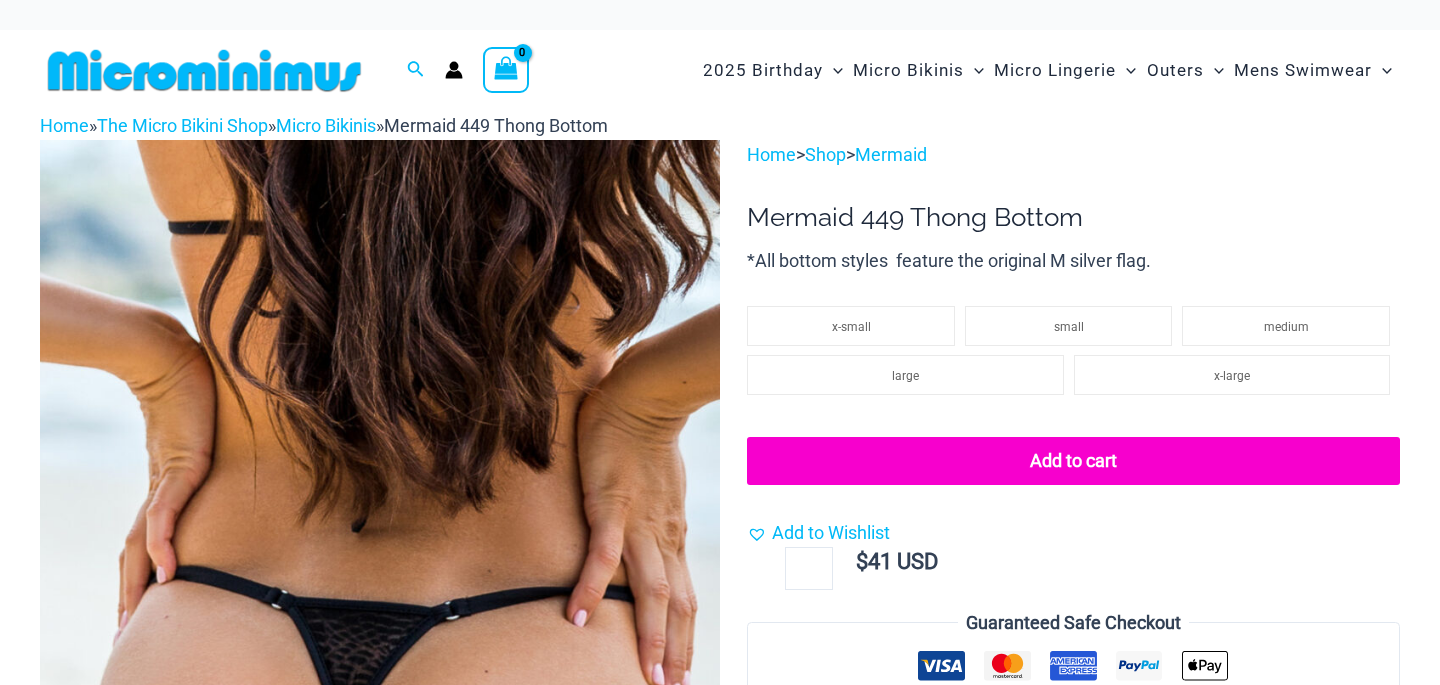 scroll, scrollTop: 114, scrollLeft: 0, axis: vertical 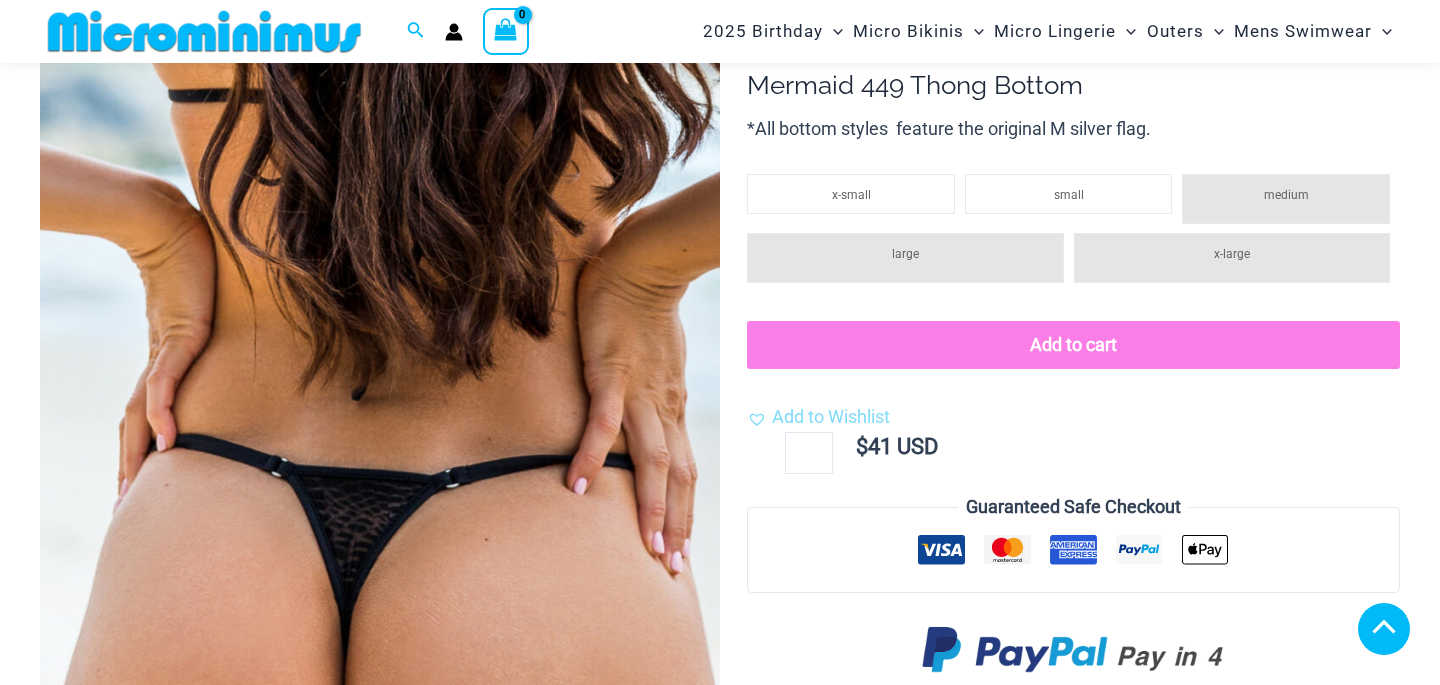 click at bounding box center [613, 1208] 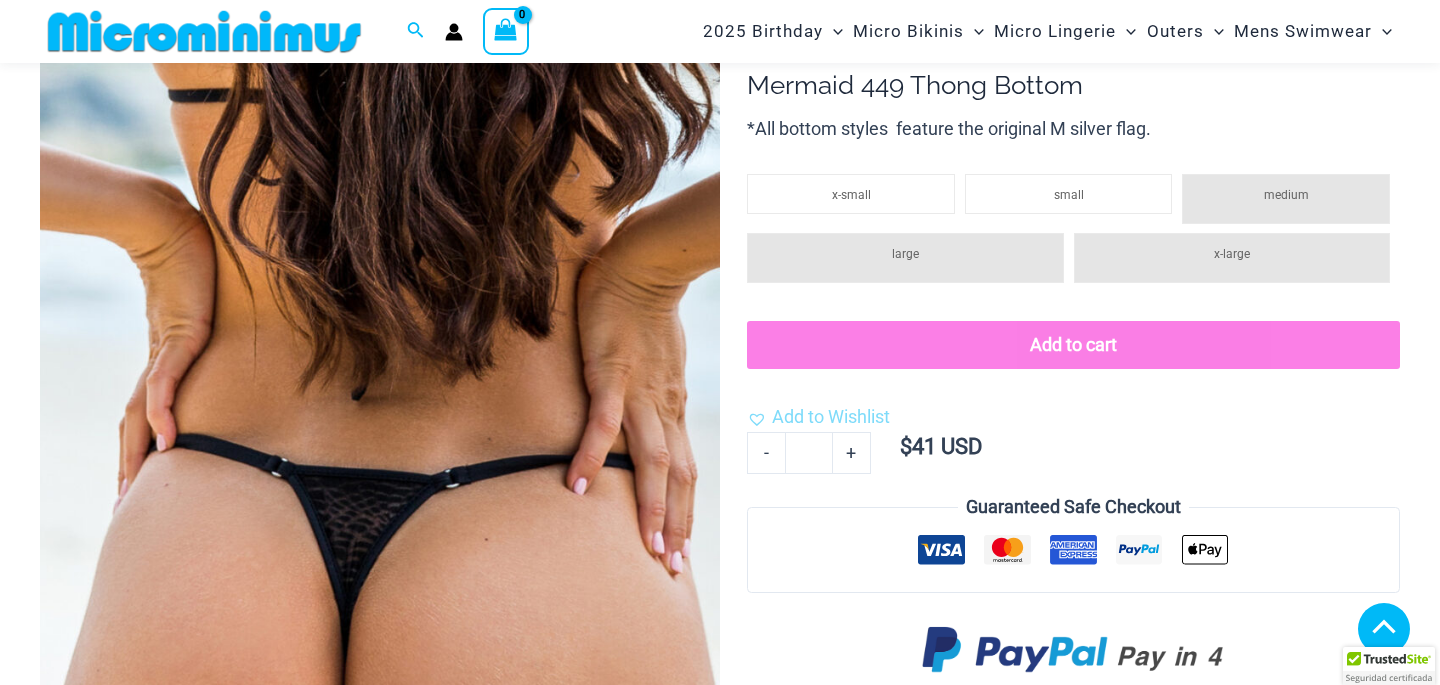 scroll, scrollTop: 911, scrollLeft: 0, axis: vertical 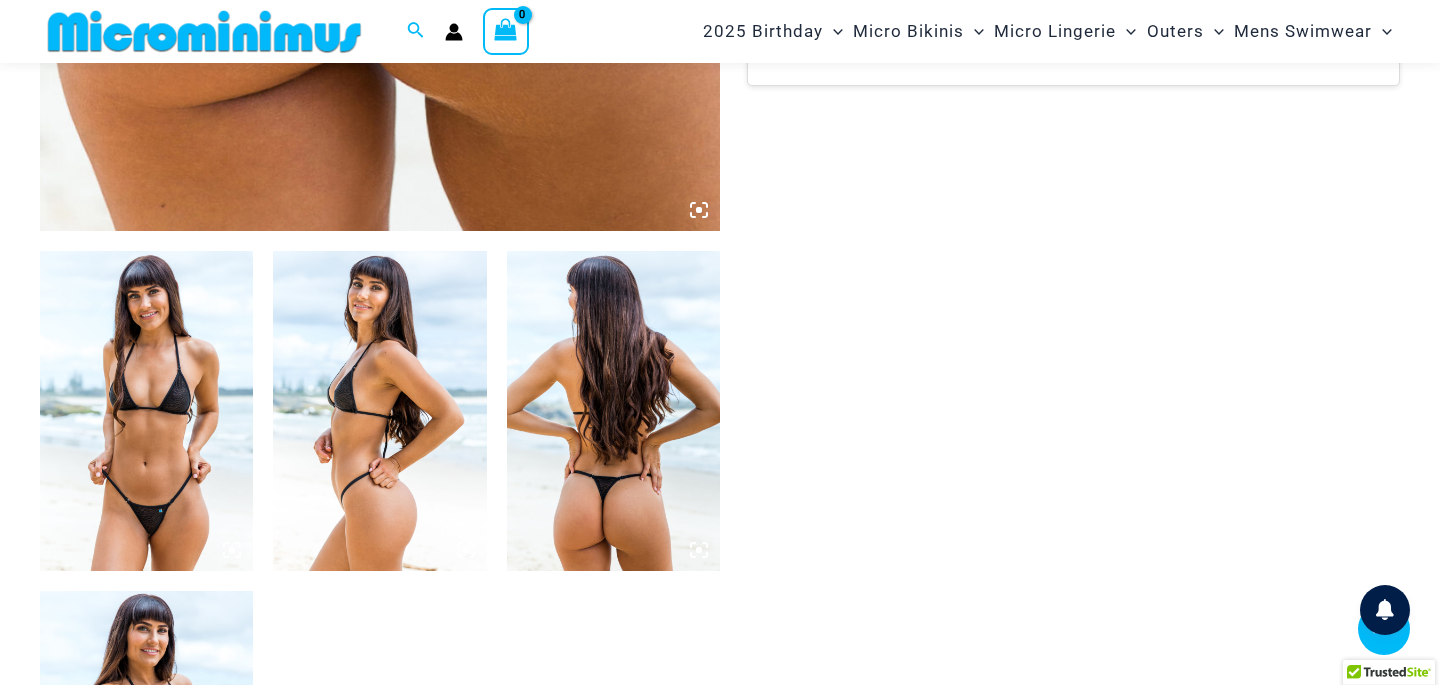 click at bounding box center [380, -279] 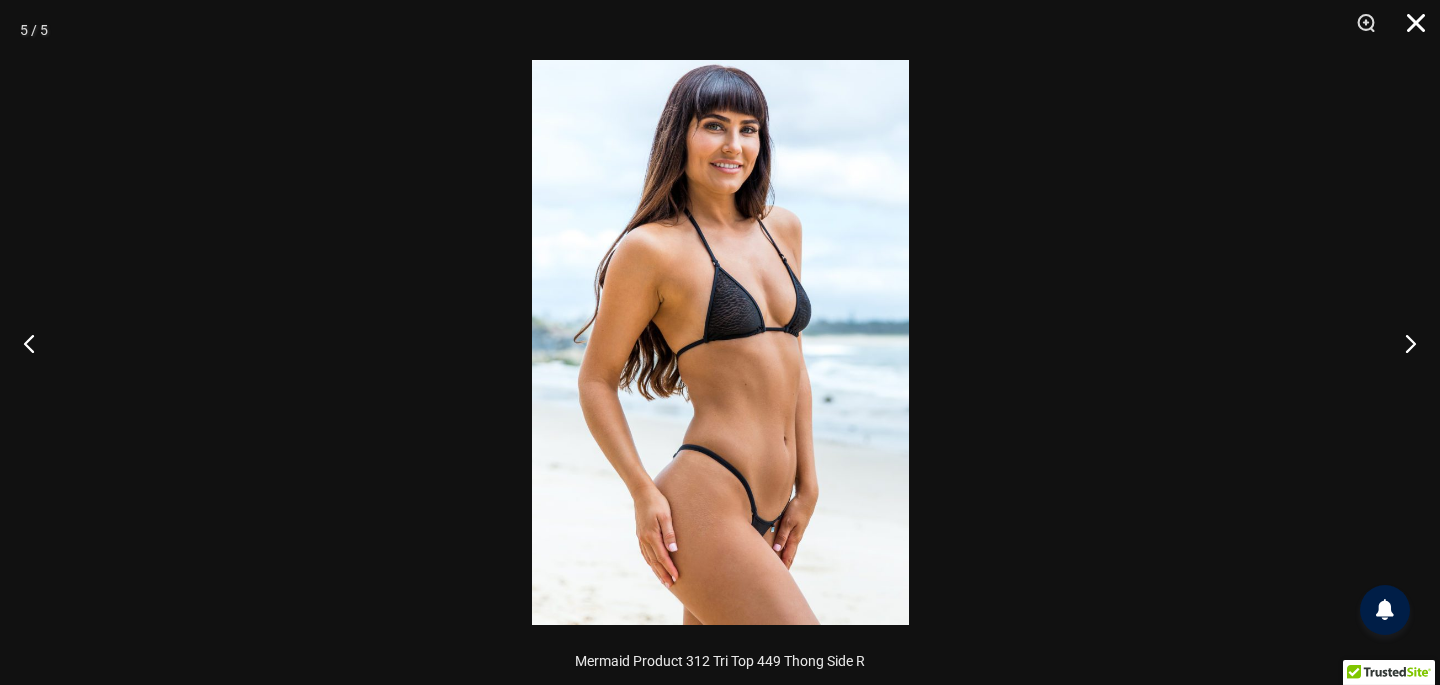 click at bounding box center (1409, 30) 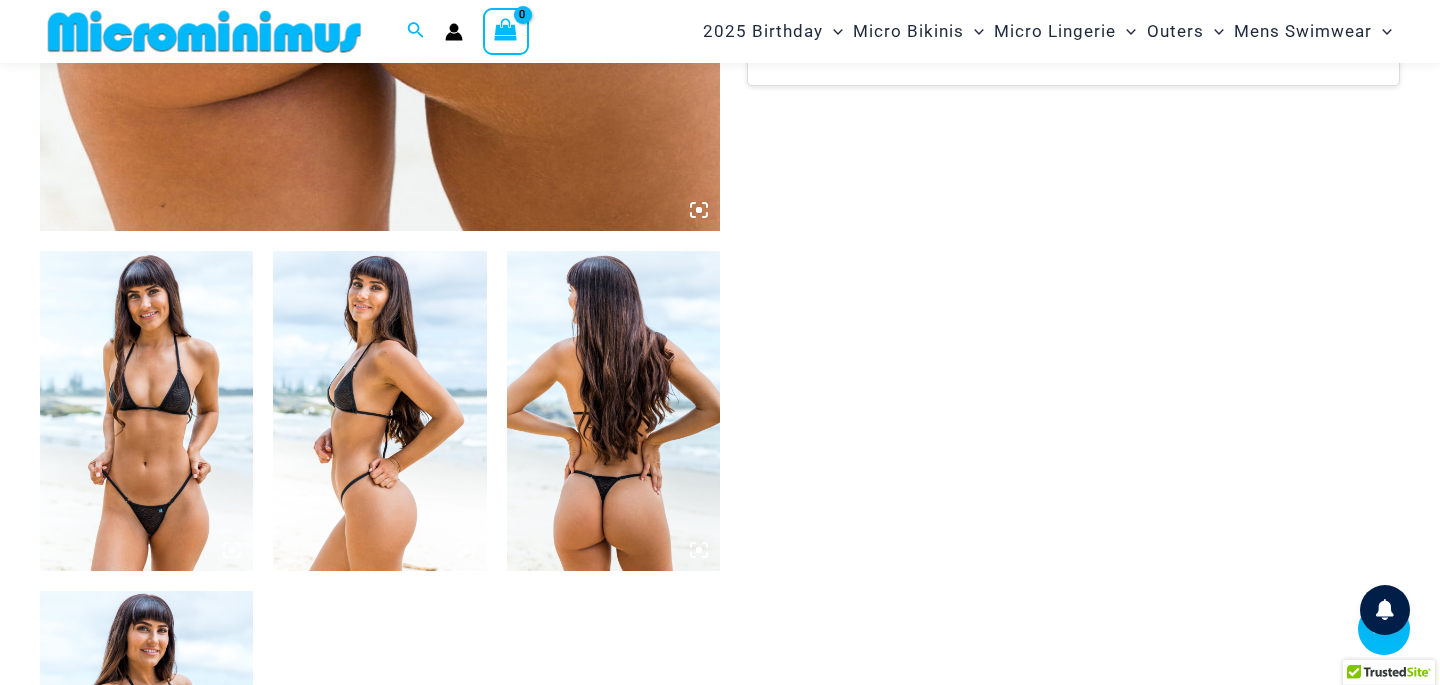 scroll, scrollTop: 0, scrollLeft: 0, axis: both 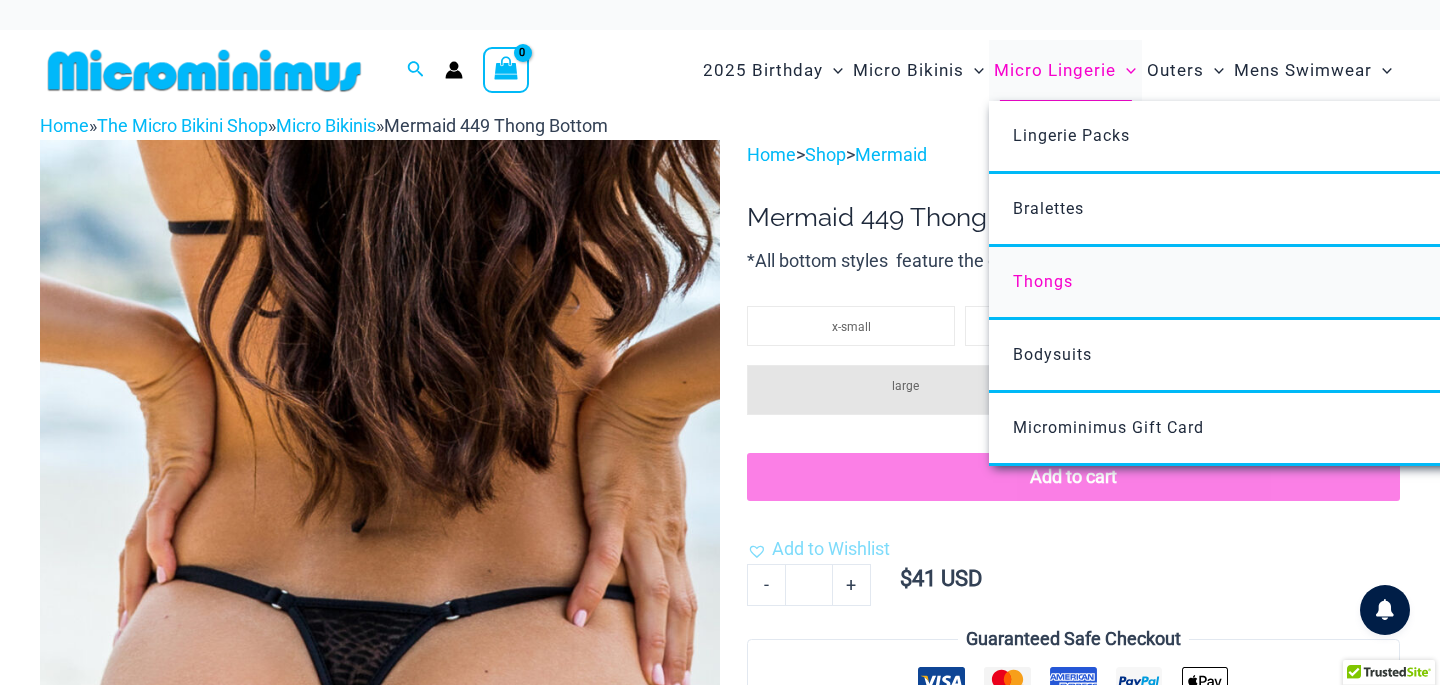 click on "Thongs" at bounding box center [1043, 281] 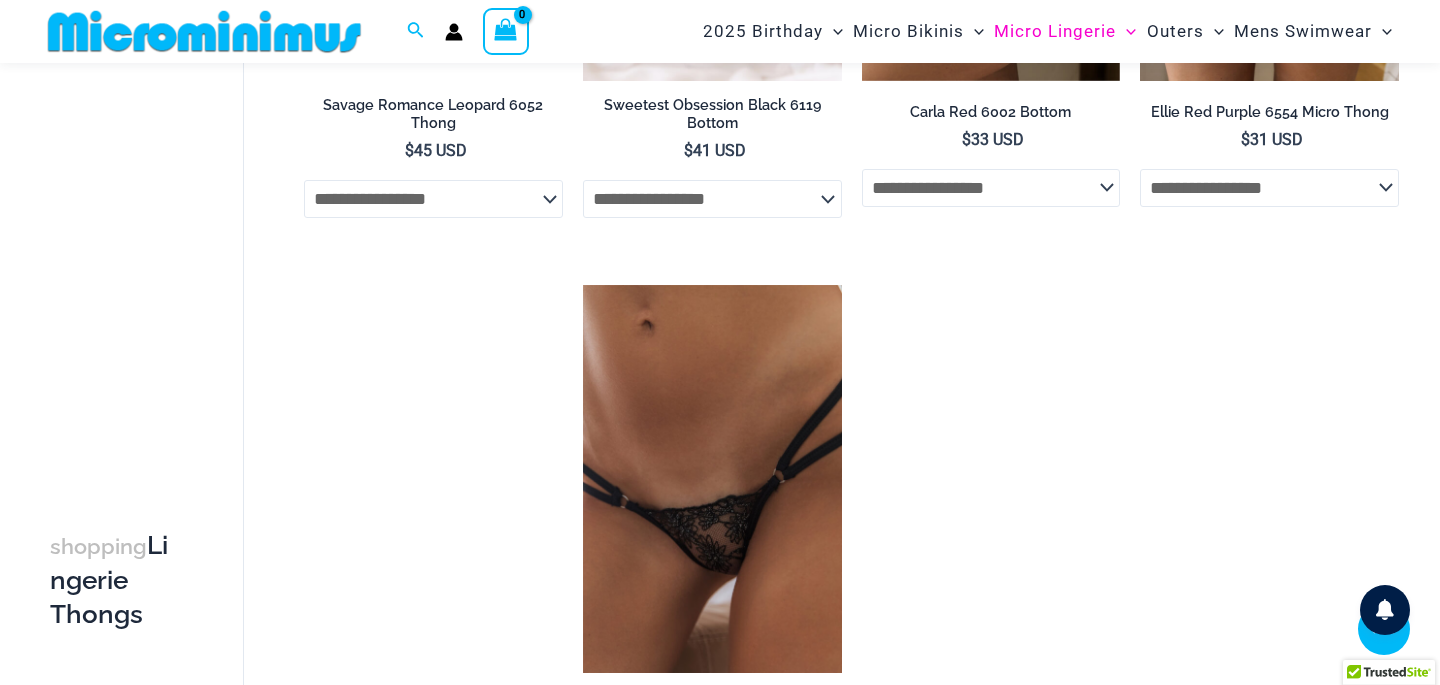 scroll, scrollTop: 2882, scrollLeft: 0, axis: vertical 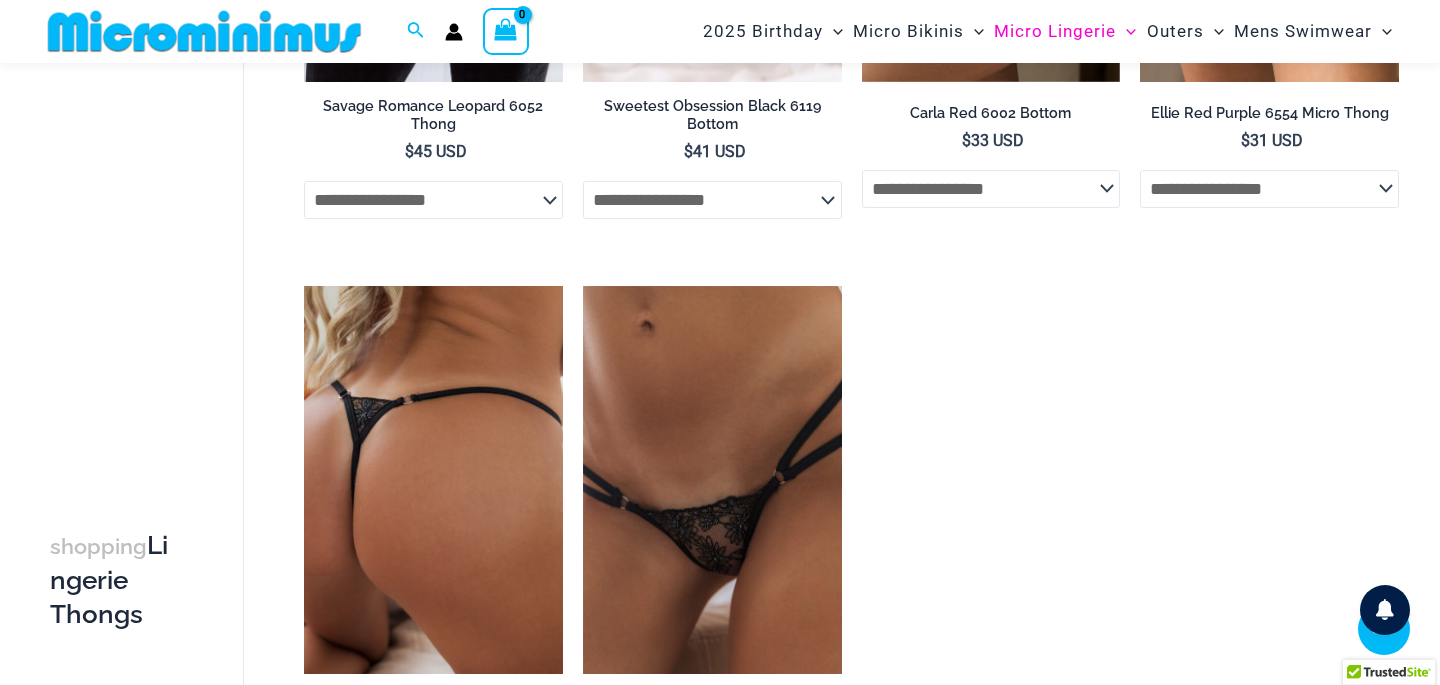 click at bounding box center [433, 480] 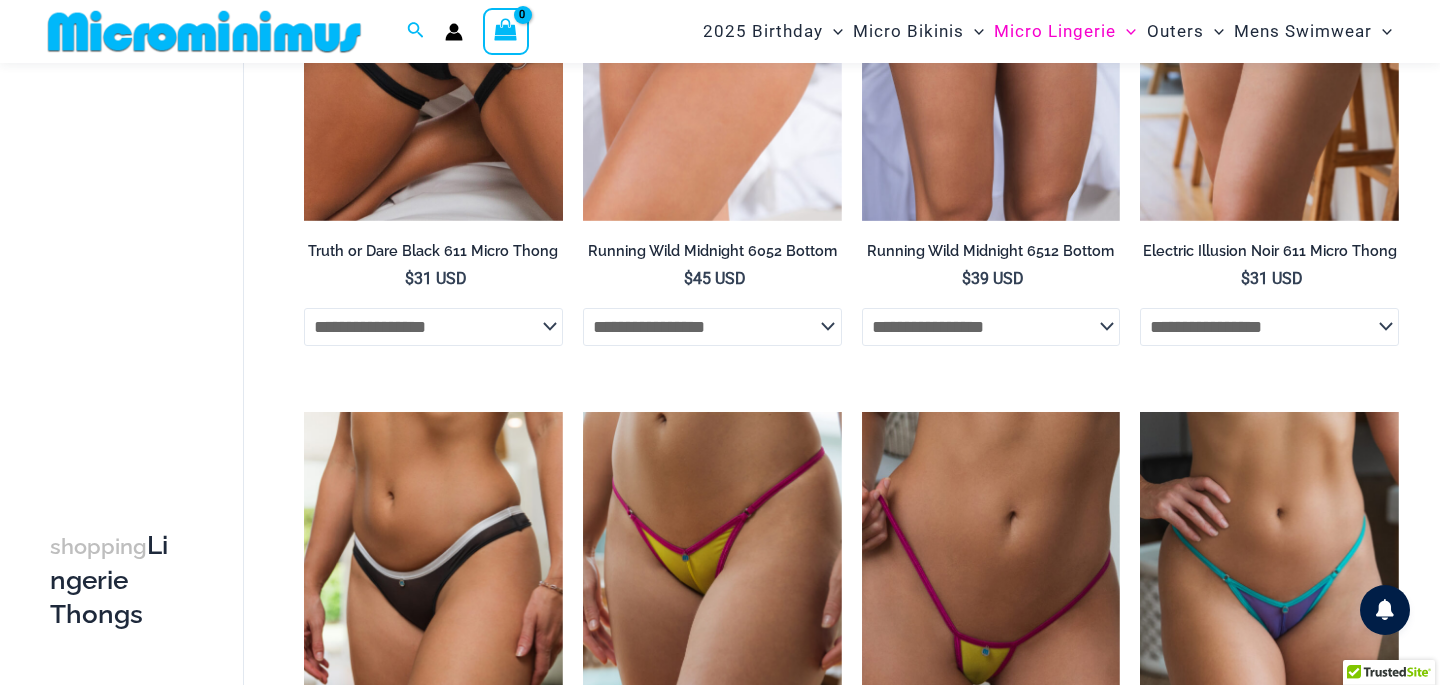 scroll, scrollTop: 0, scrollLeft: 0, axis: both 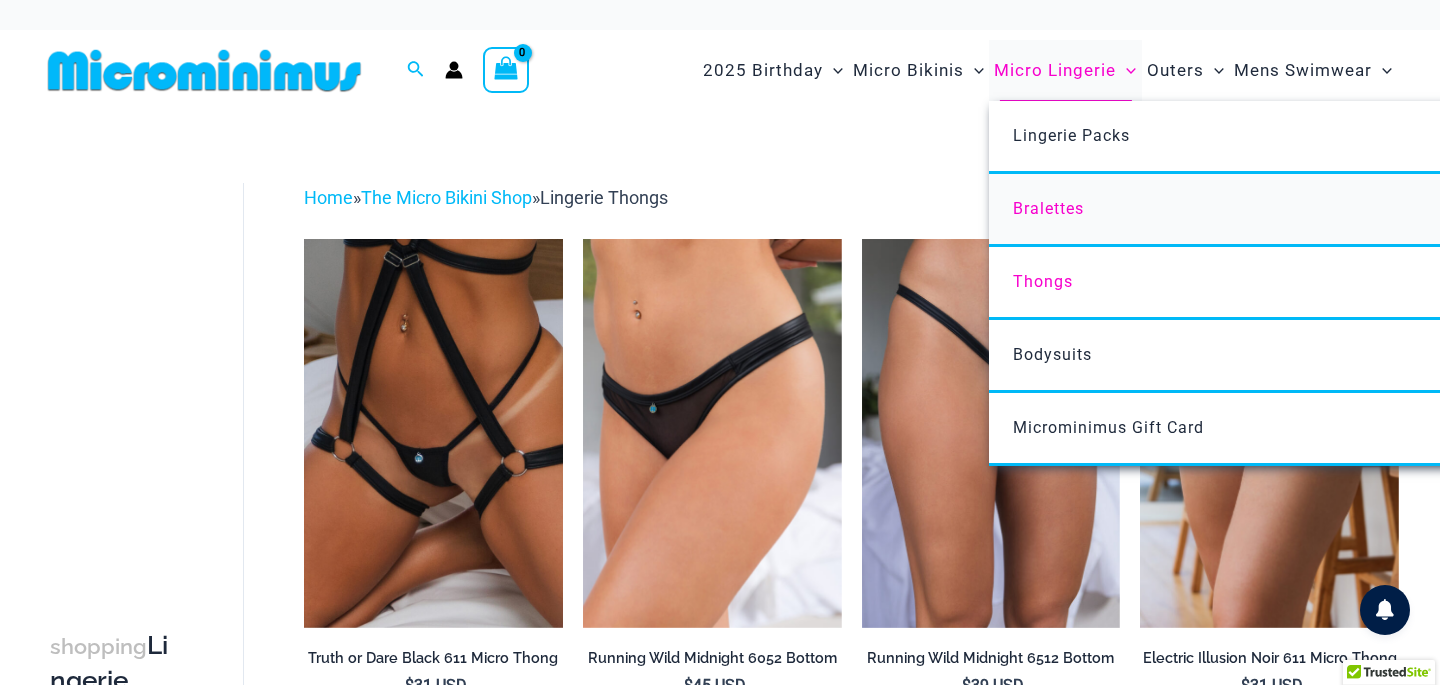 click on "Bralettes" at bounding box center (1048, 208) 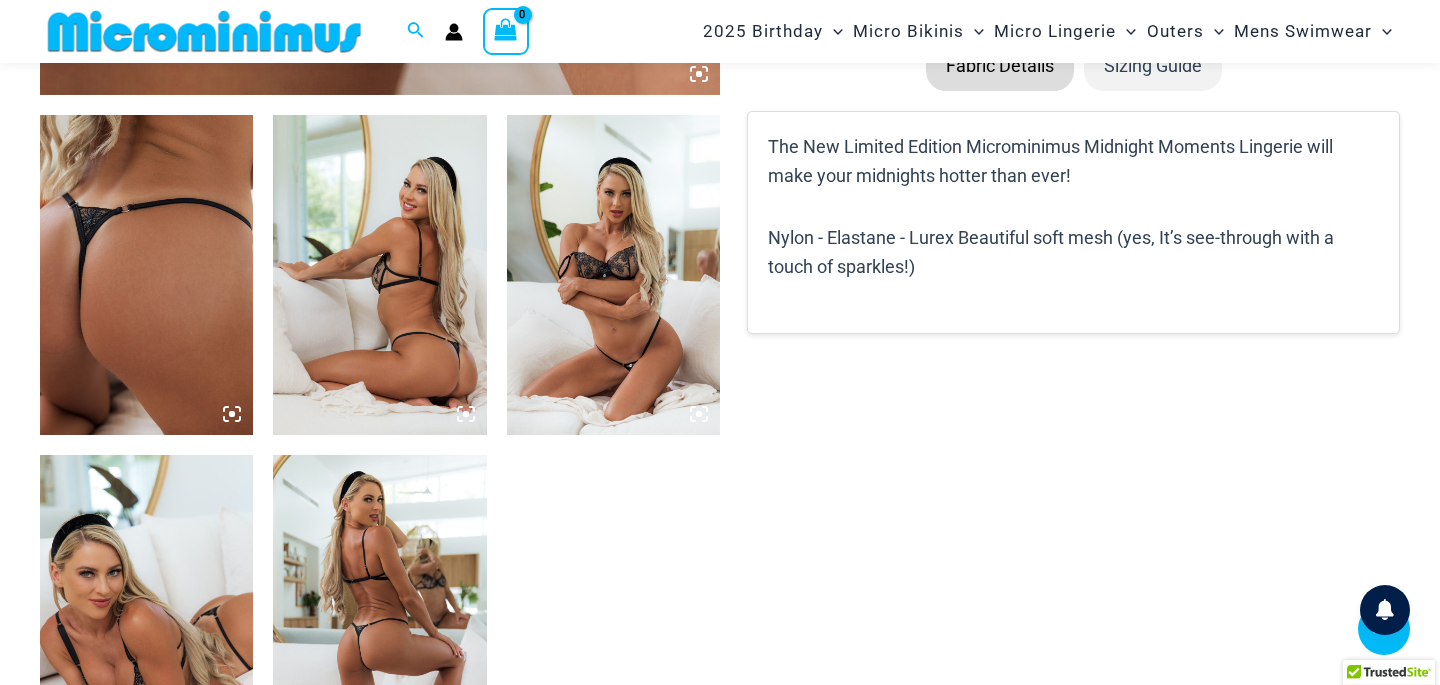 scroll, scrollTop: 1111, scrollLeft: 0, axis: vertical 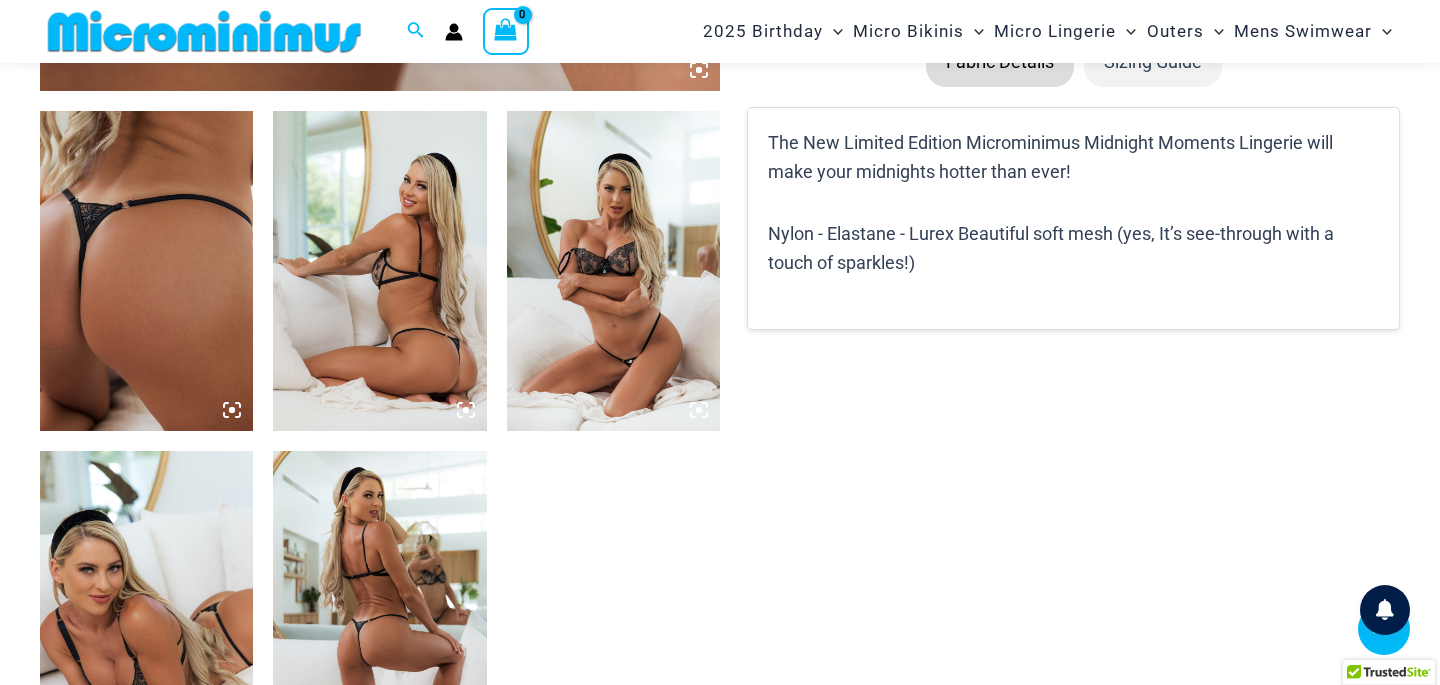 click at bounding box center (146, 271) 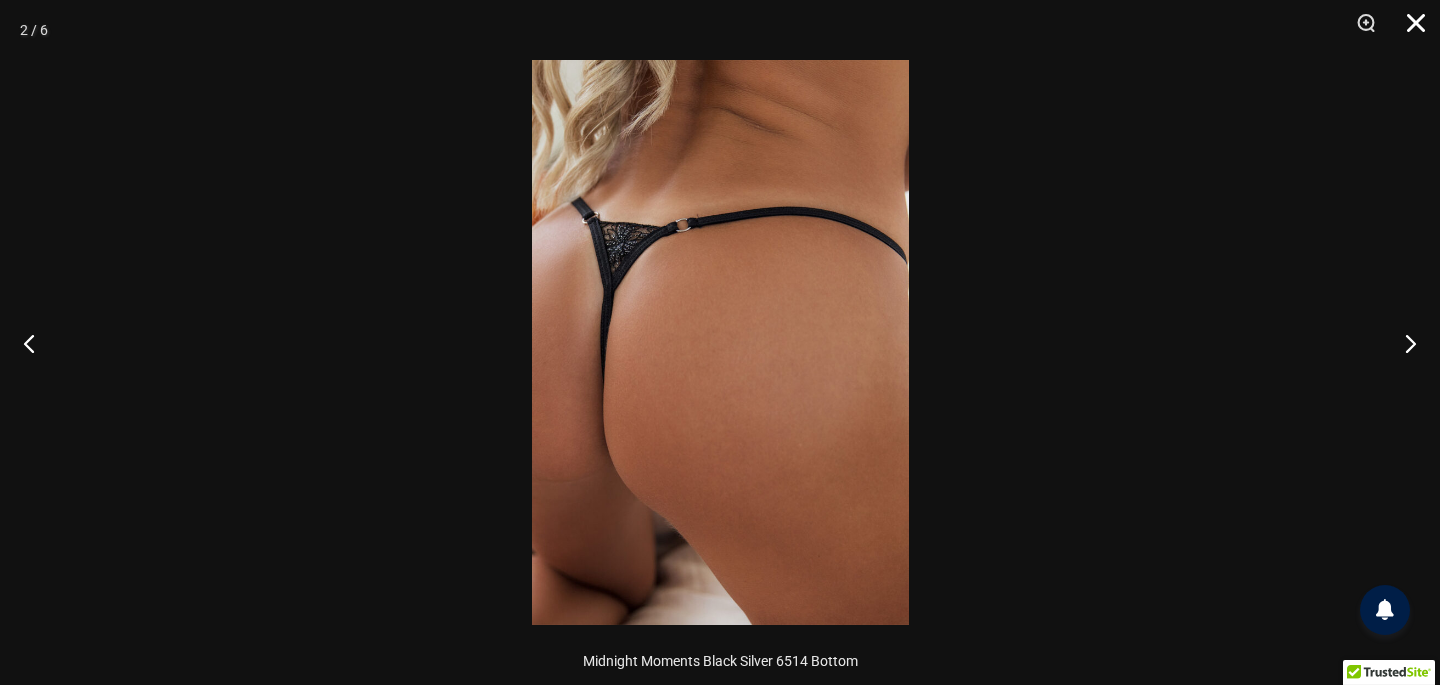 click at bounding box center (1409, 30) 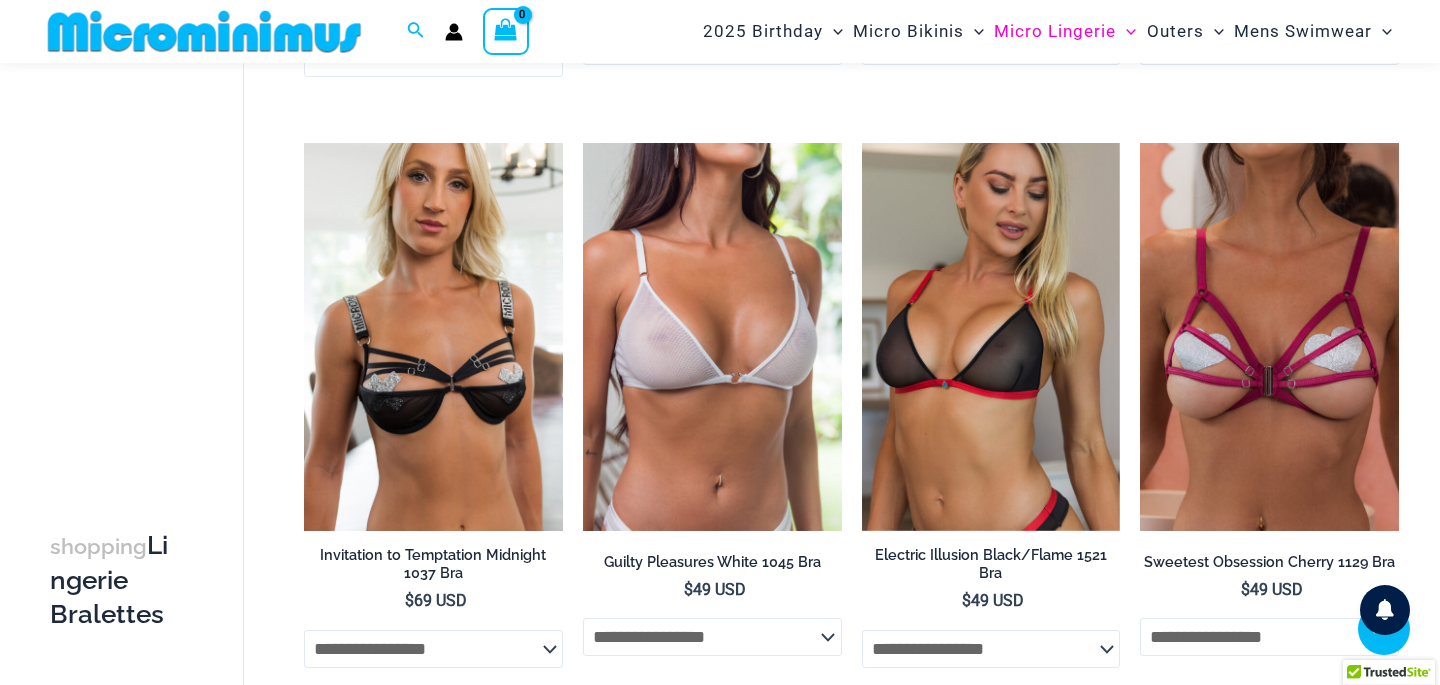 scroll, scrollTop: 681, scrollLeft: 0, axis: vertical 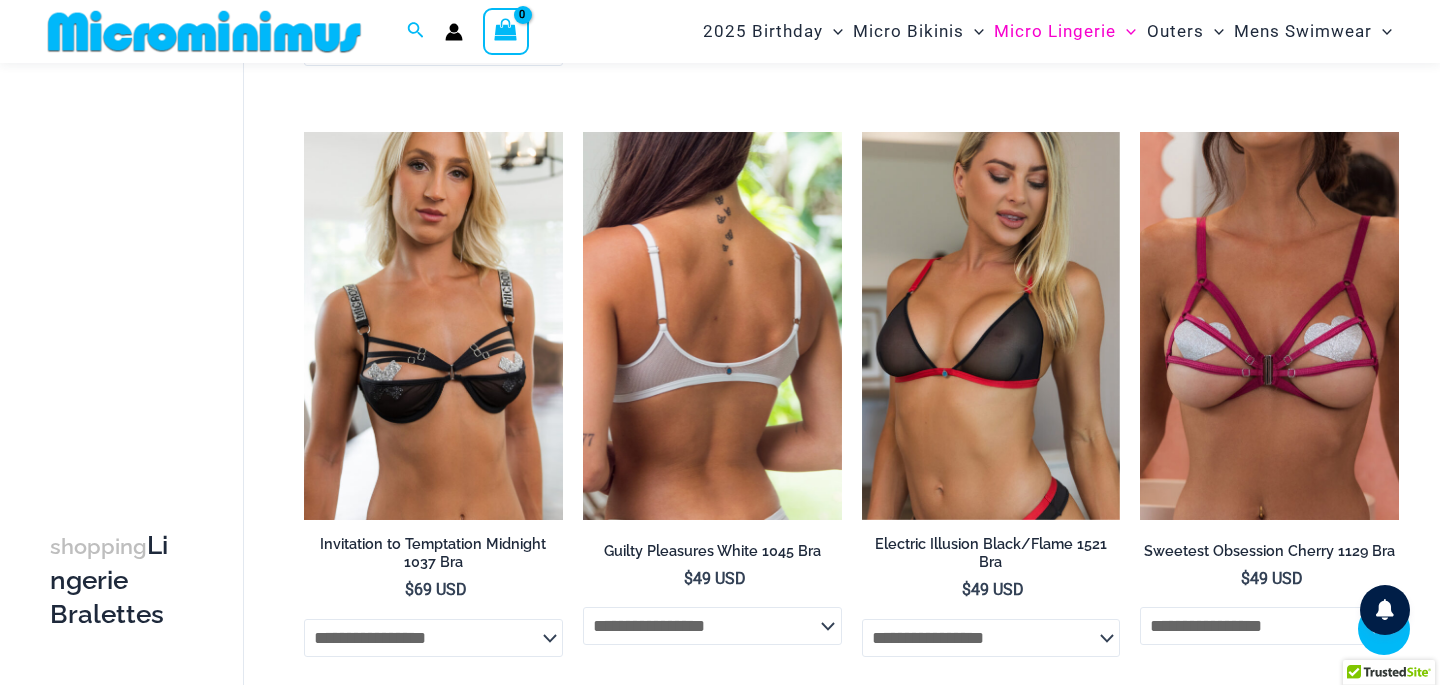 click at bounding box center (712, 326) 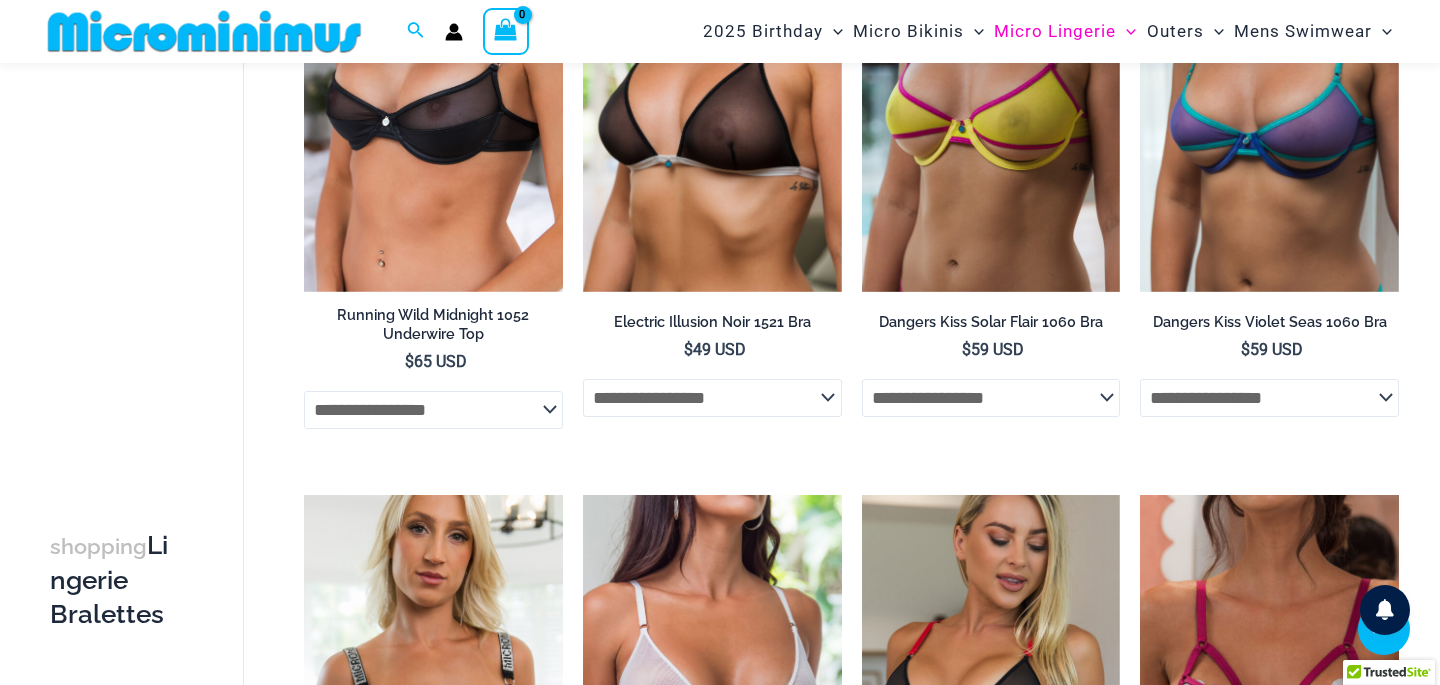 scroll, scrollTop: 0, scrollLeft: 0, axis: both 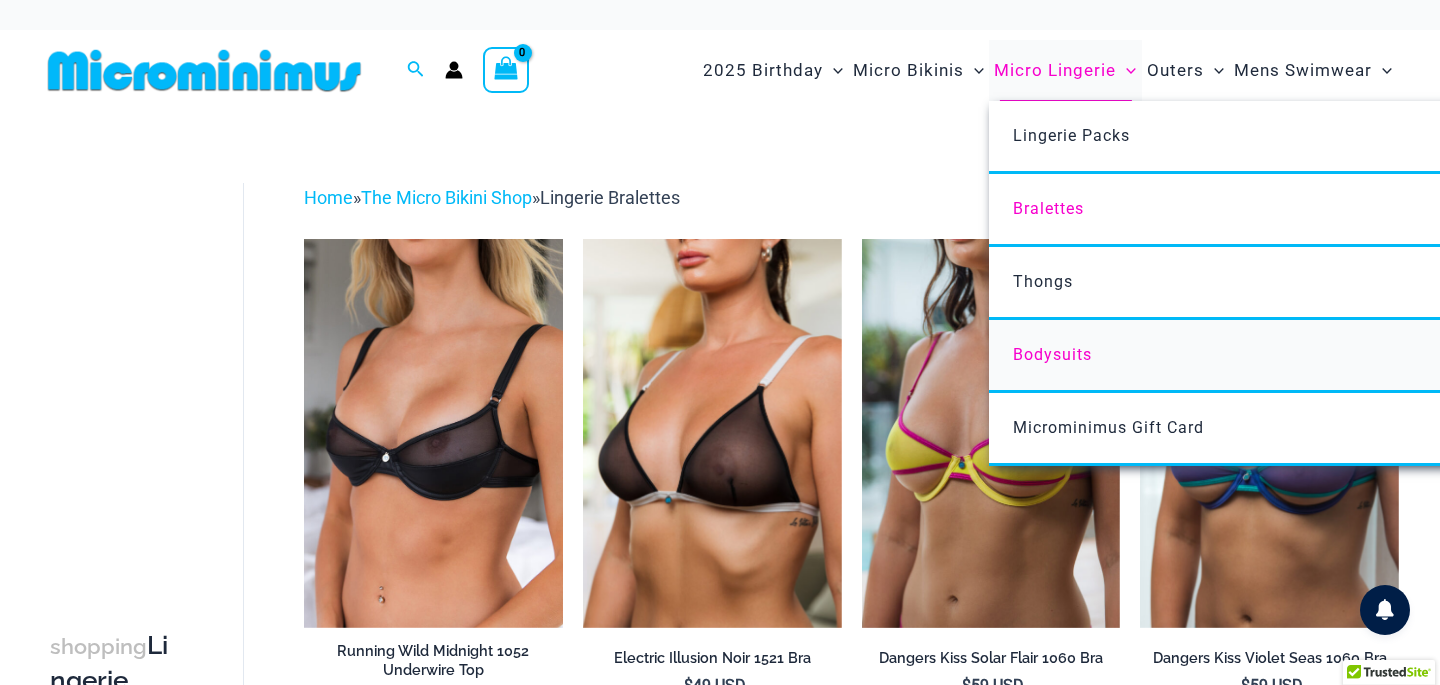 click on "Bodysuits" at bounding box center [1052, 354] 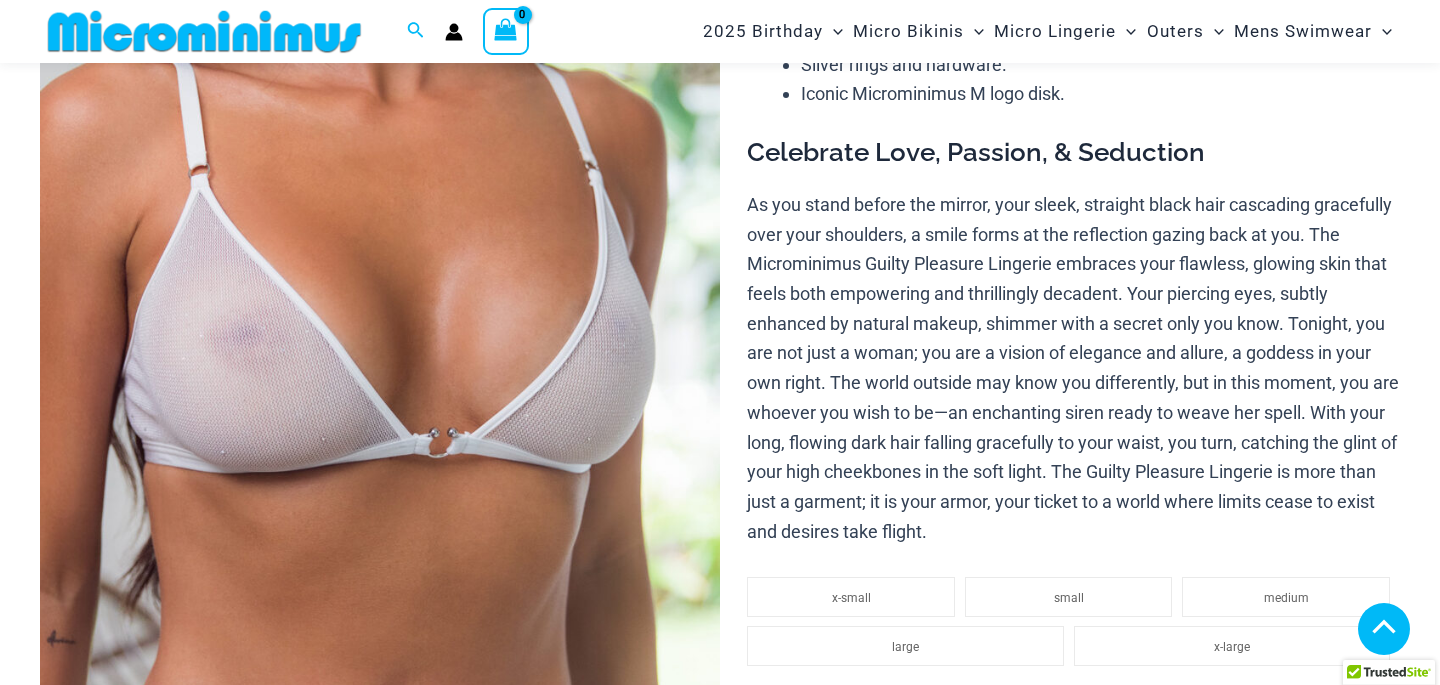 scroll, scrollTop: 1166, scrollLeft: 0, axis: vertical 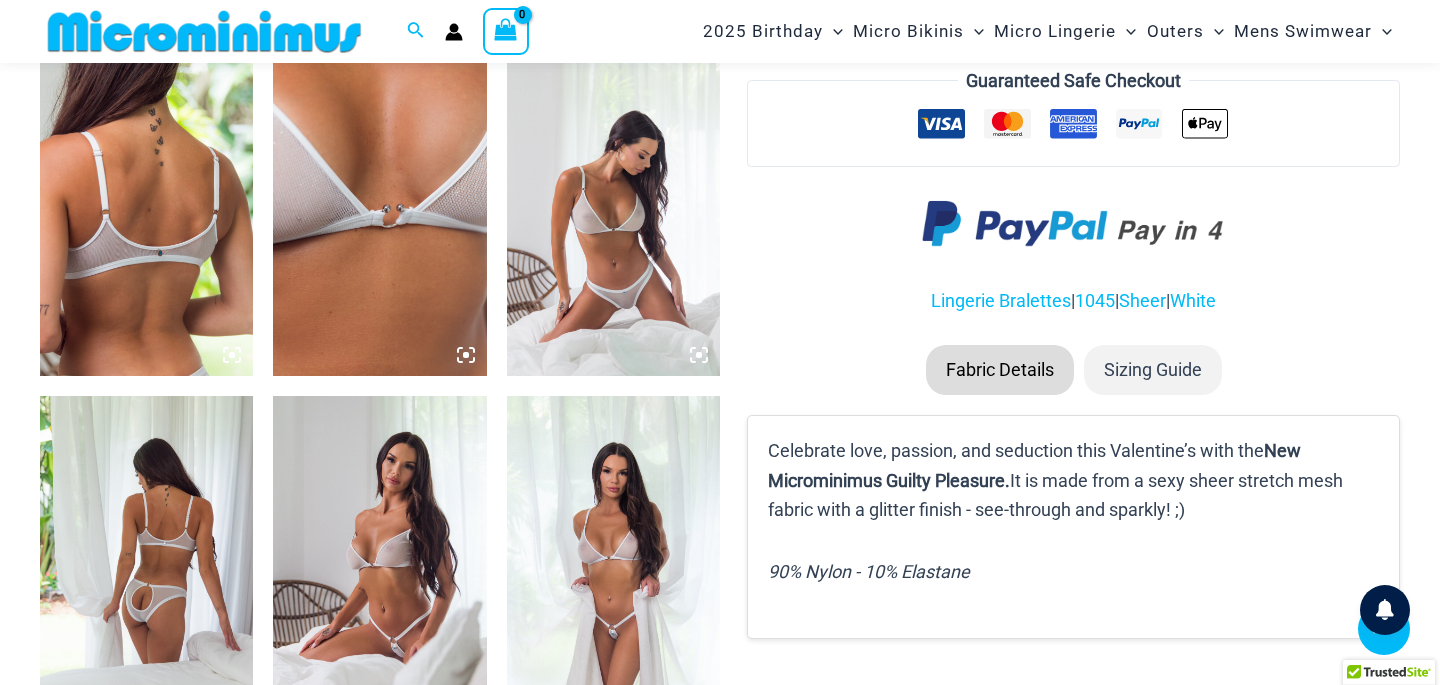 click at bounding box center [613, 216] 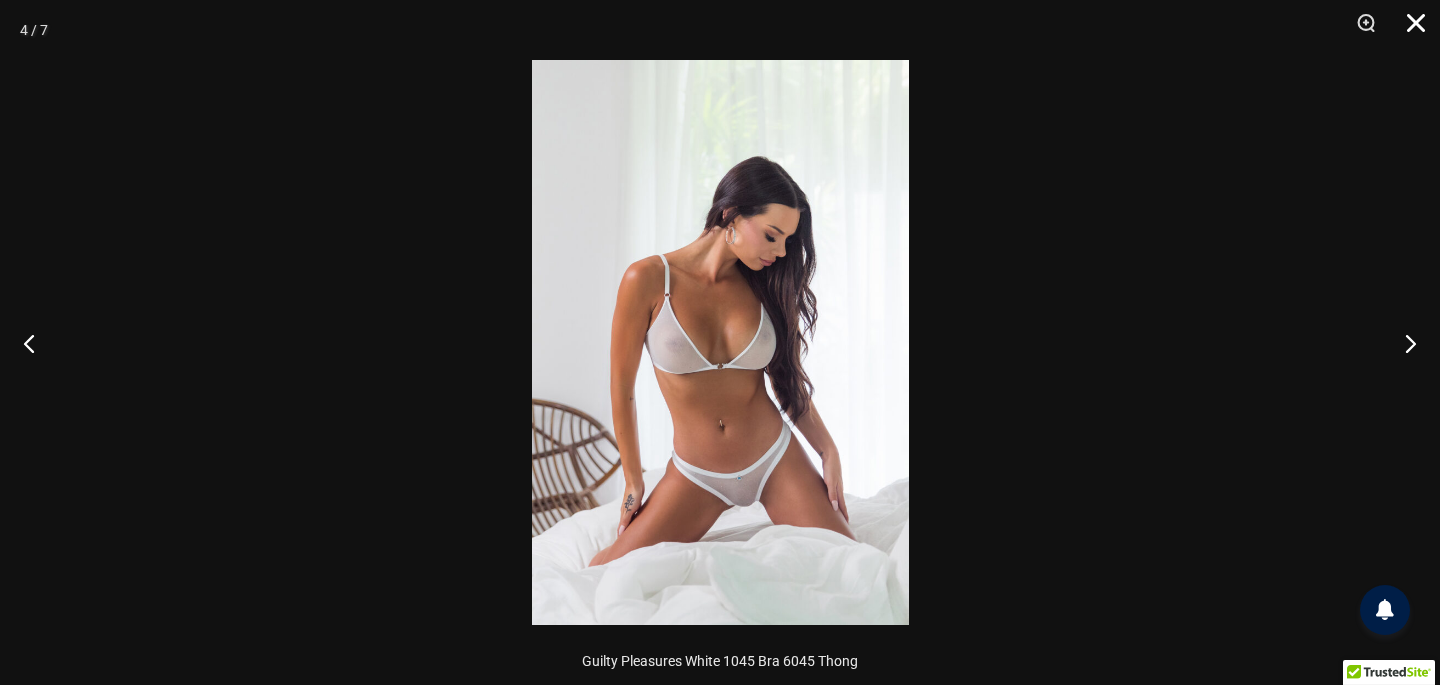 click at bounding box center [1409, 30] 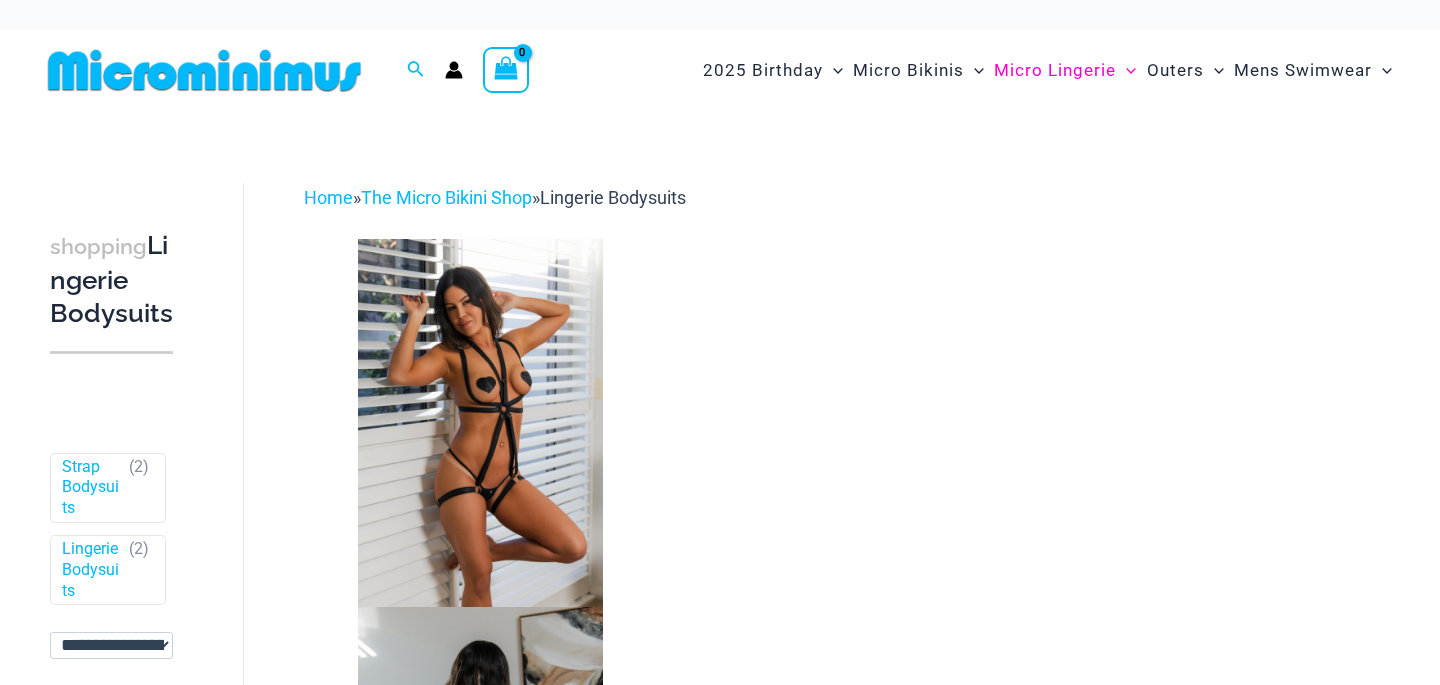 scroll, scrollTop: 0, scrollLeft: 0, axis: both 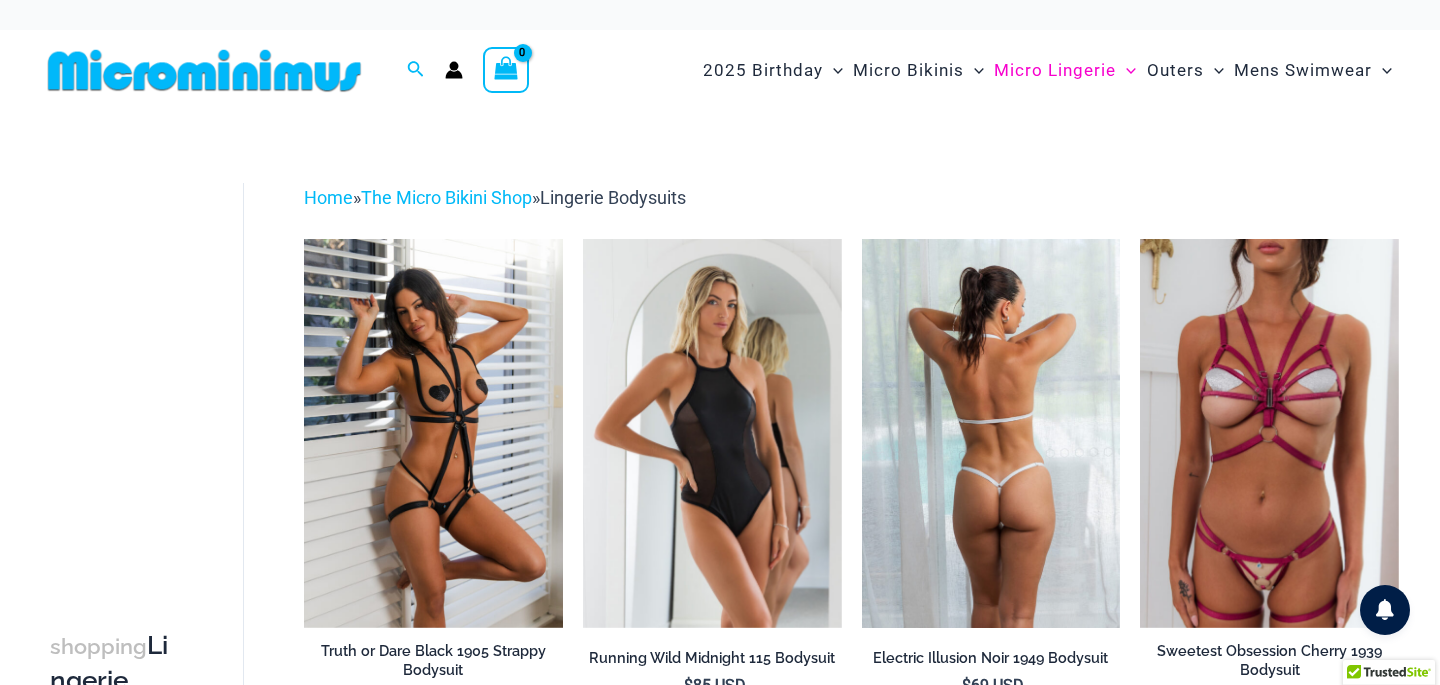 click at bounding box center [991, 433] 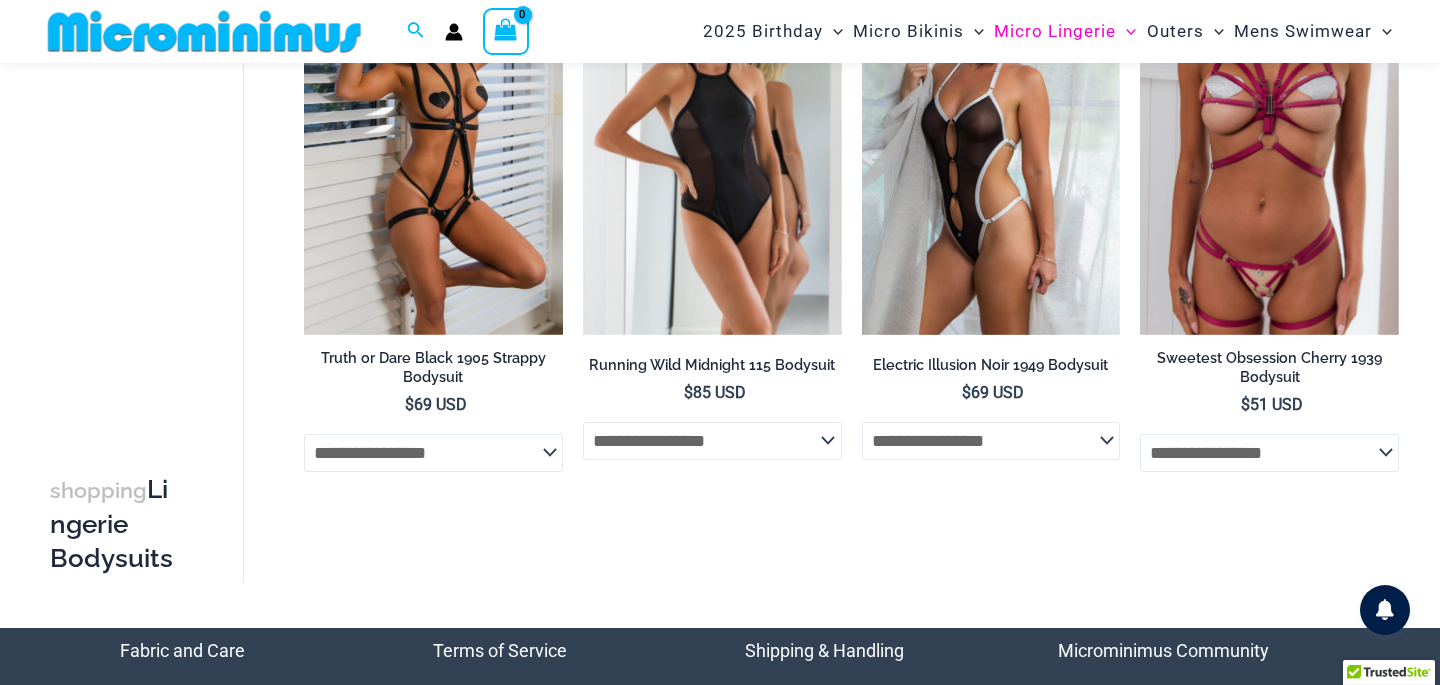 scroll, scrollTop: 127, scrollLeft: 0, axis: vertical 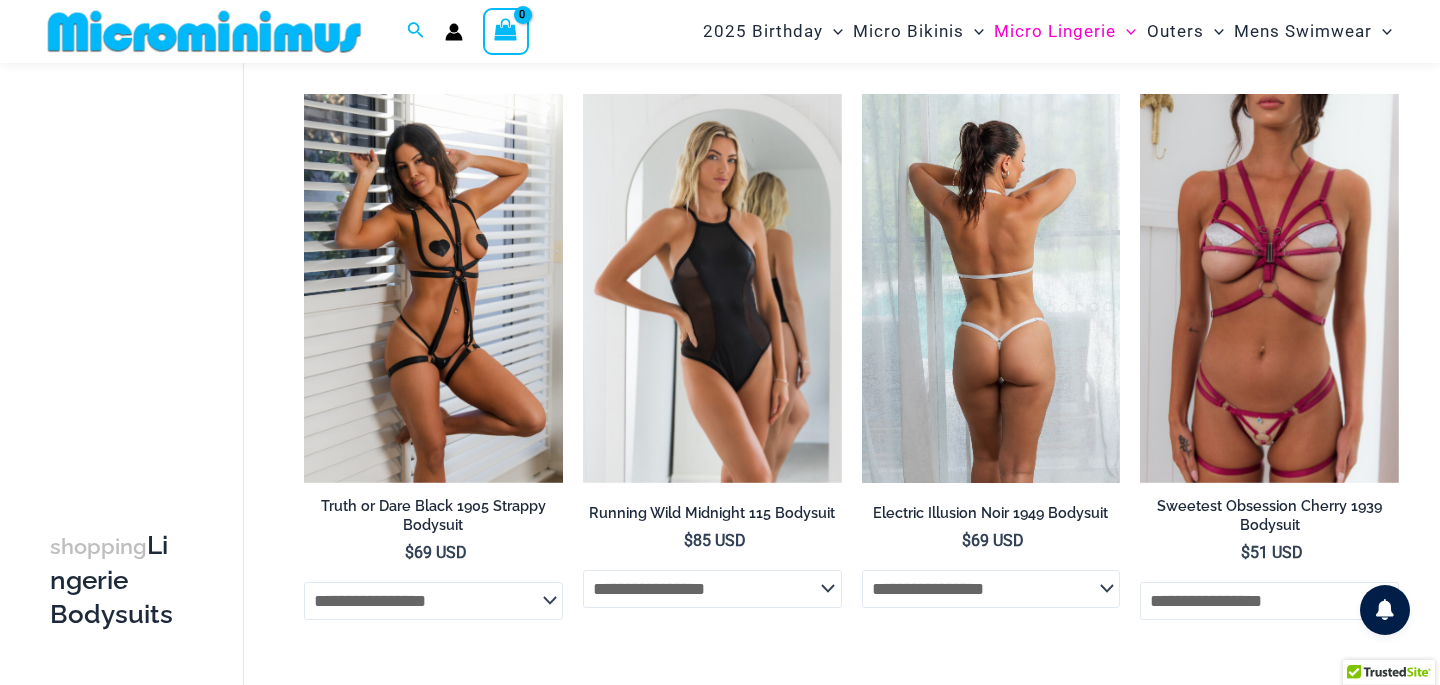 click on "**********" 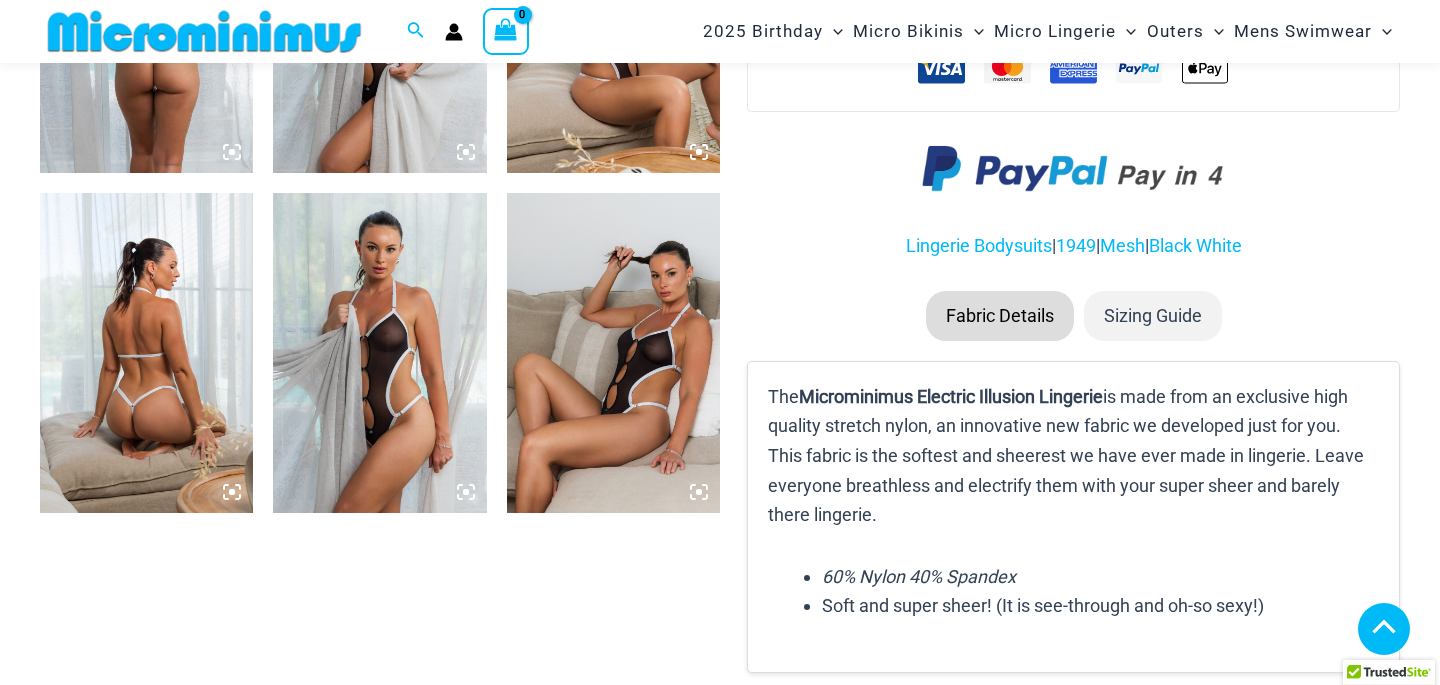 scroll, scrollTop: 1192, scrollLeft: 0, axis: vertical 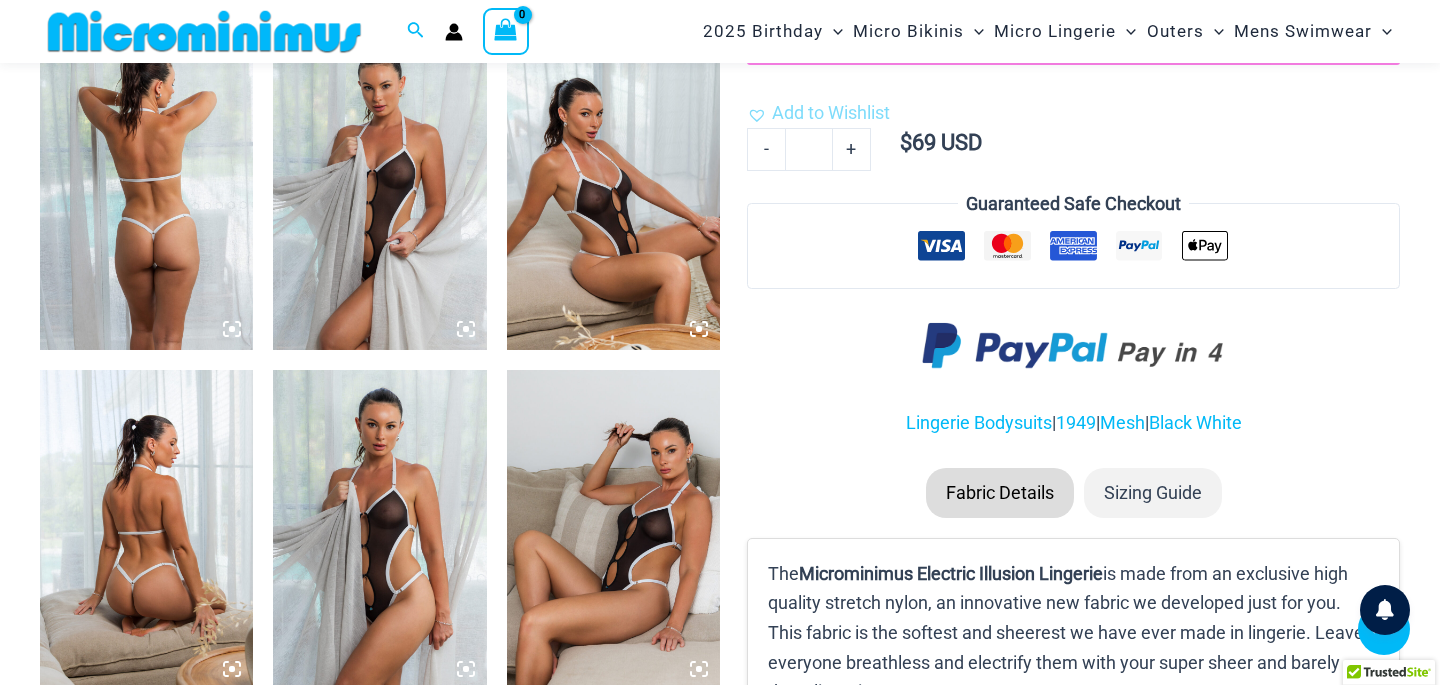 click at bounding box center [146, 190] 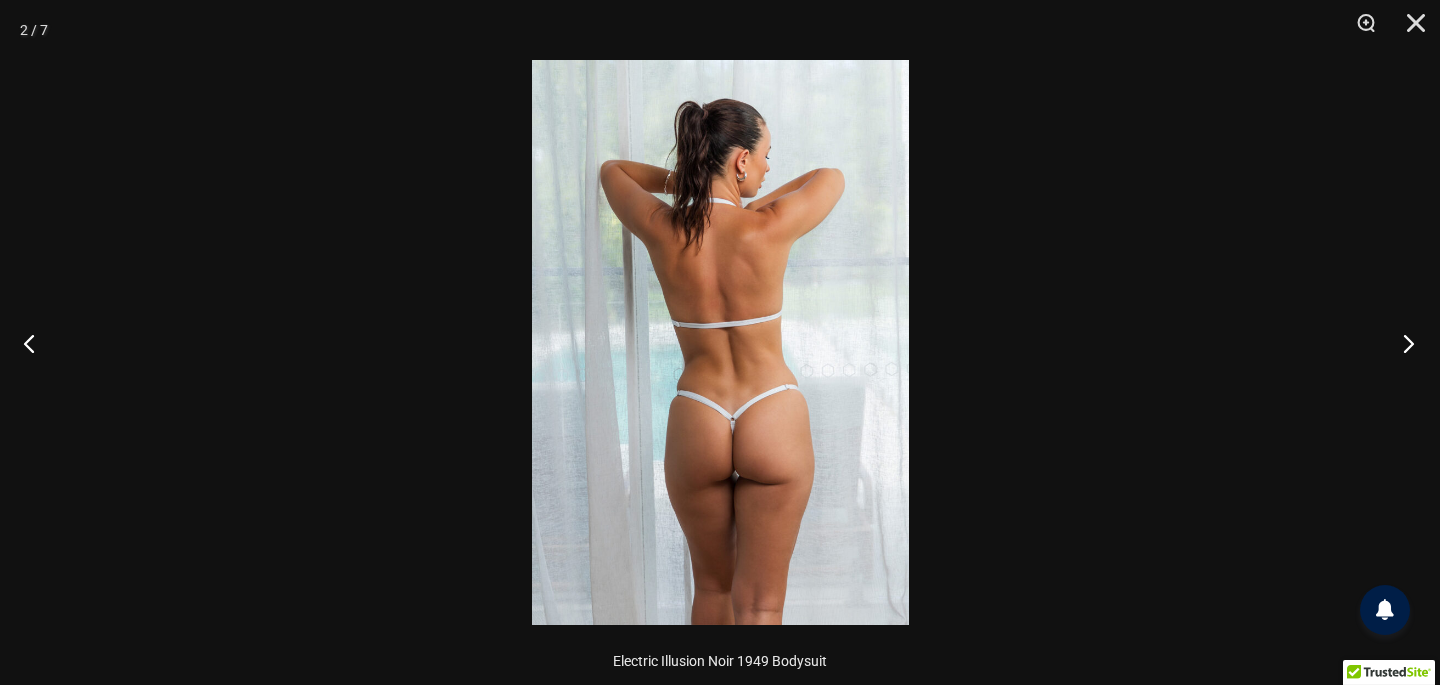 click at bounding box center [1402, 343] 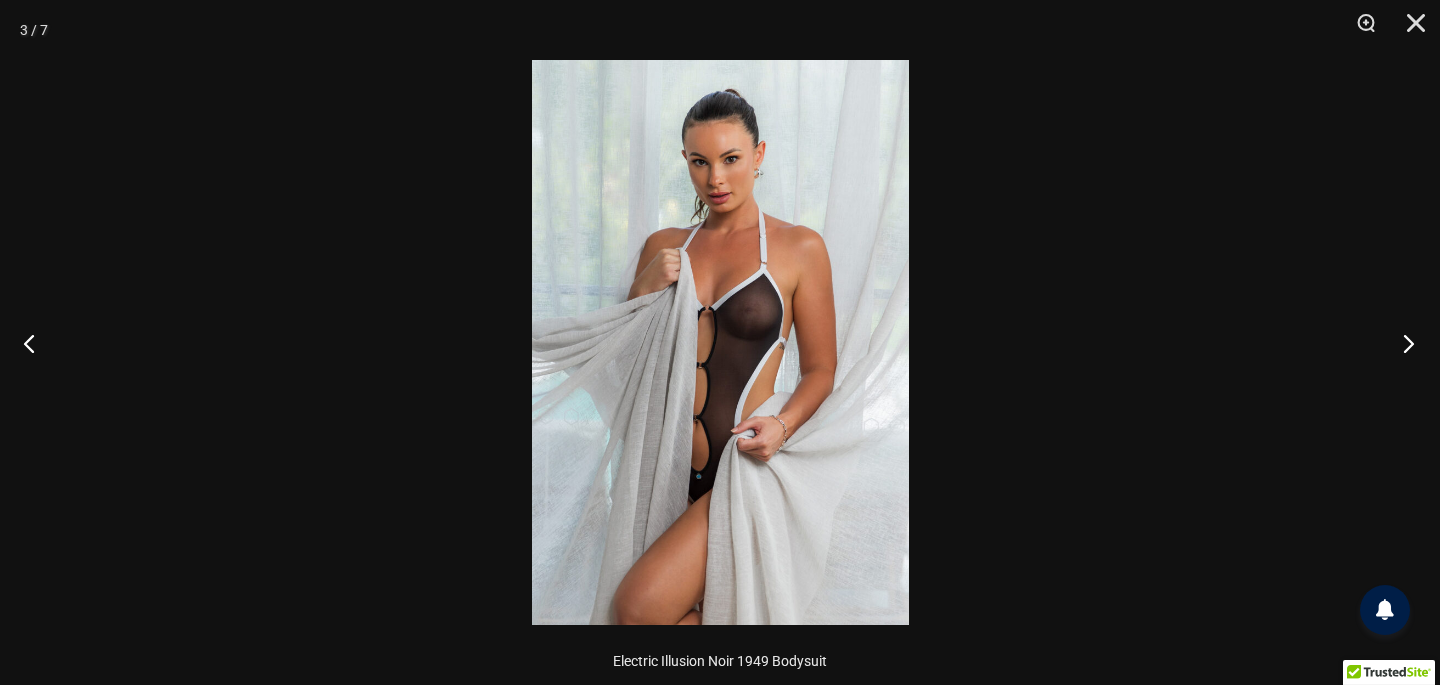 click at bounding box center [1402, 343] 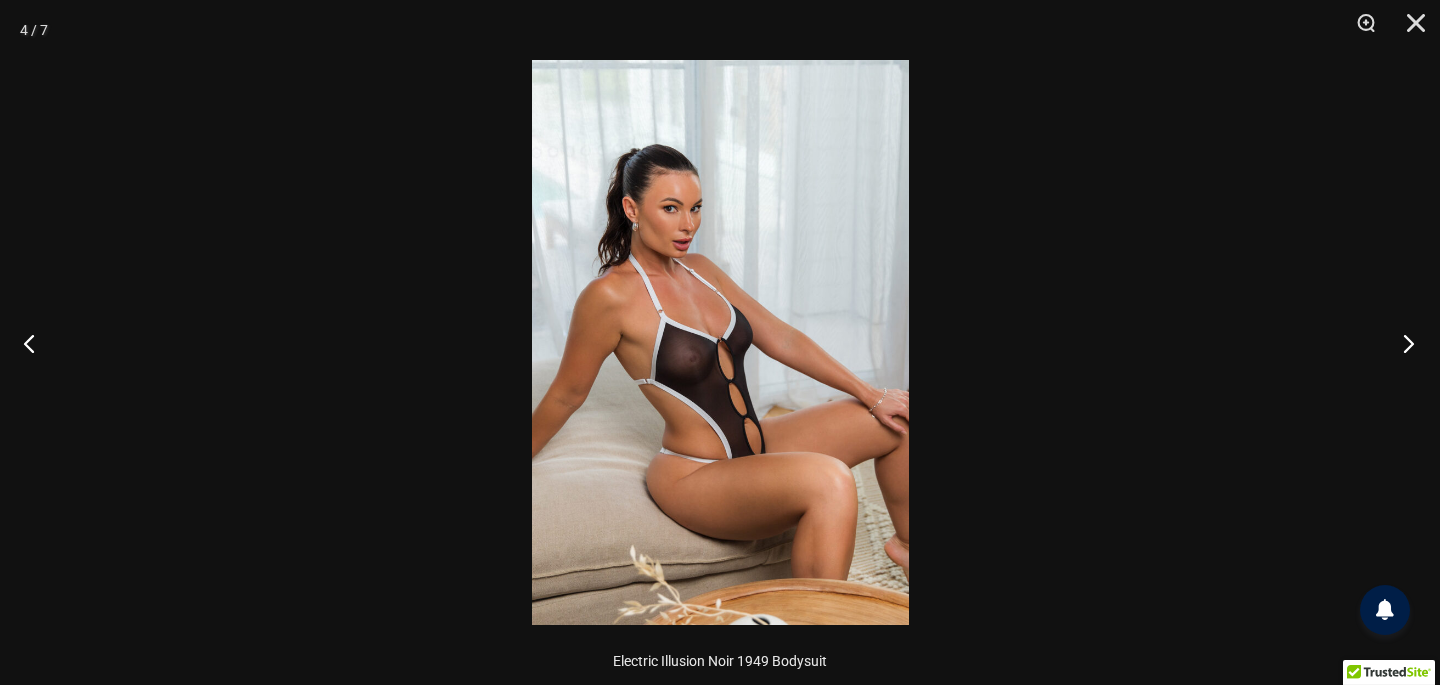 click at bounding box center [1402, 343] 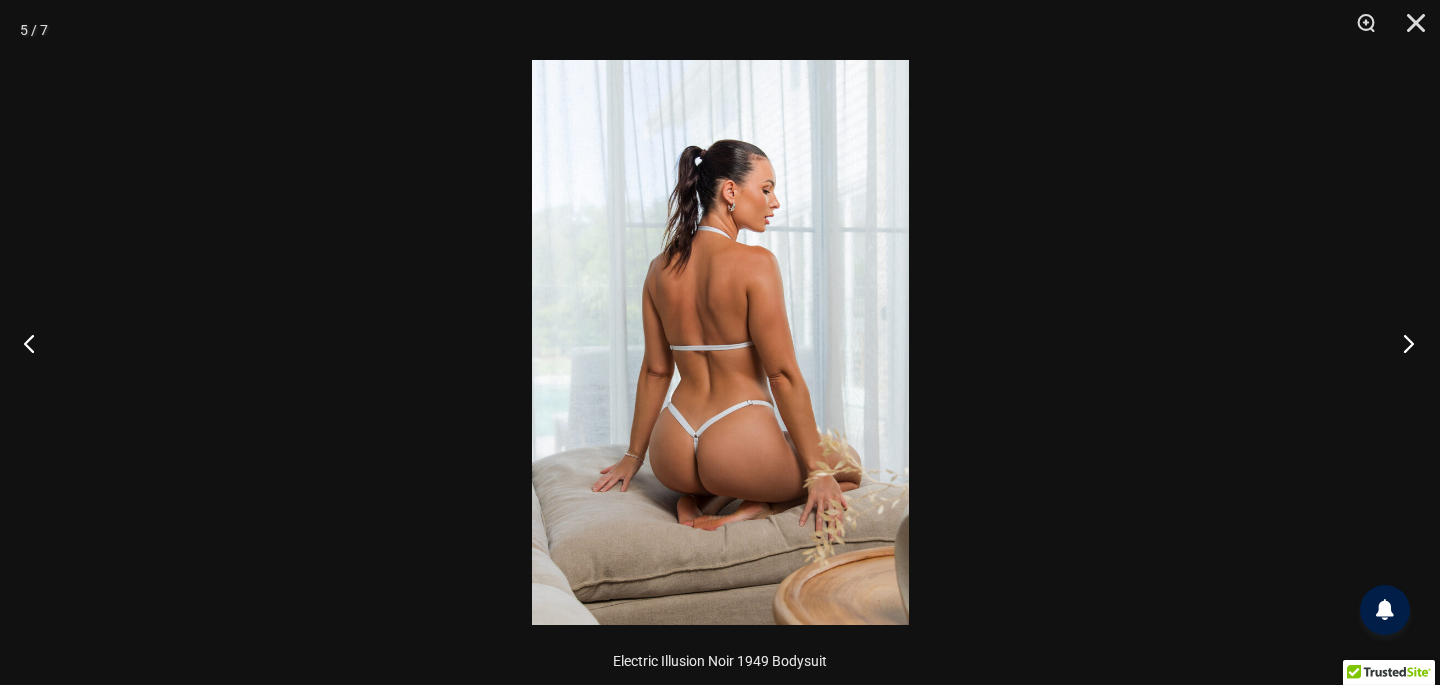 click at bounding box center [1402, 343] 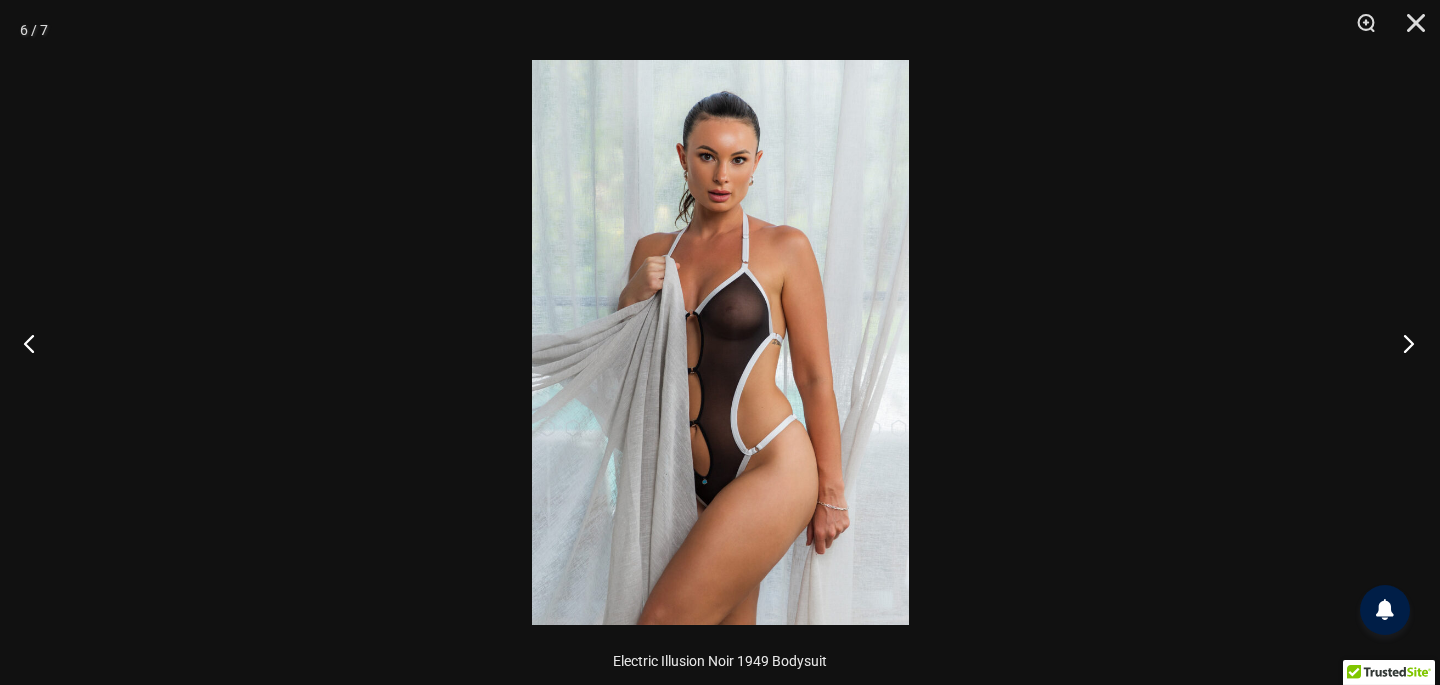 click at bounding box center [1402, 343] 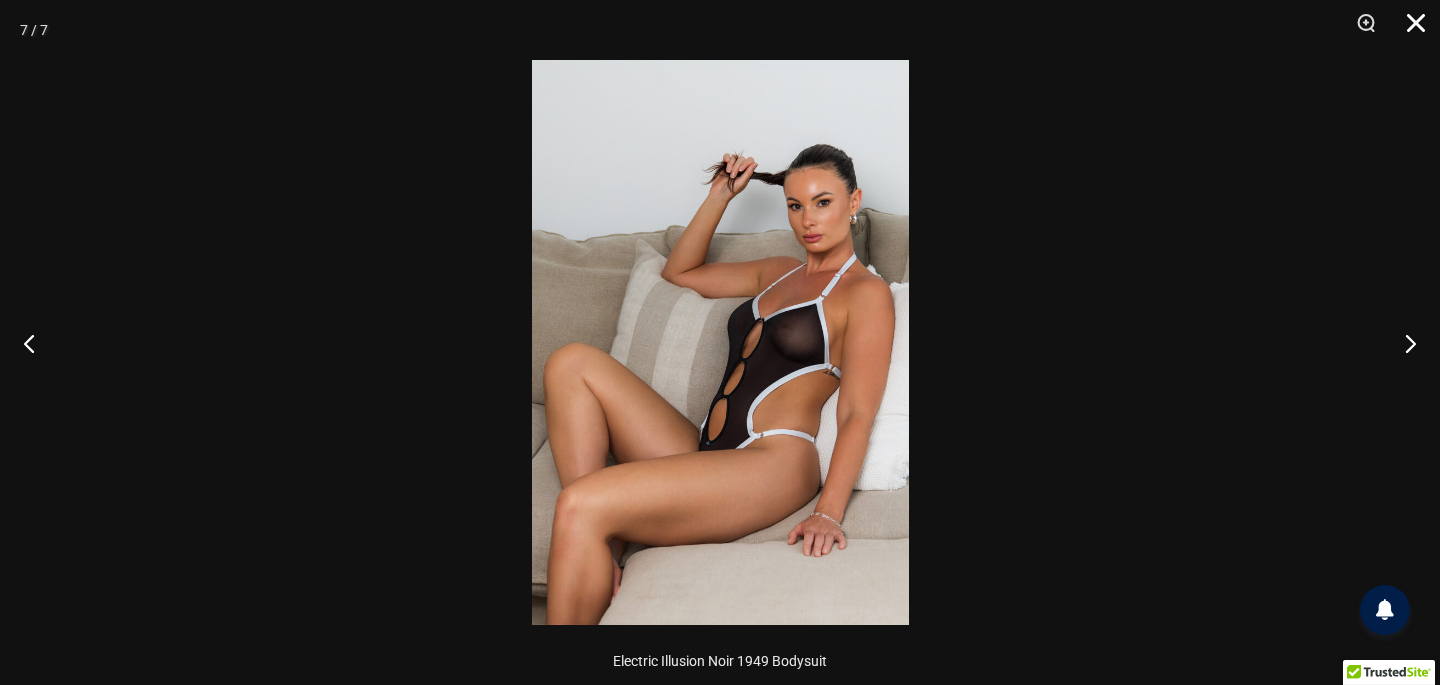 click at bounding box center [1409, 30] 